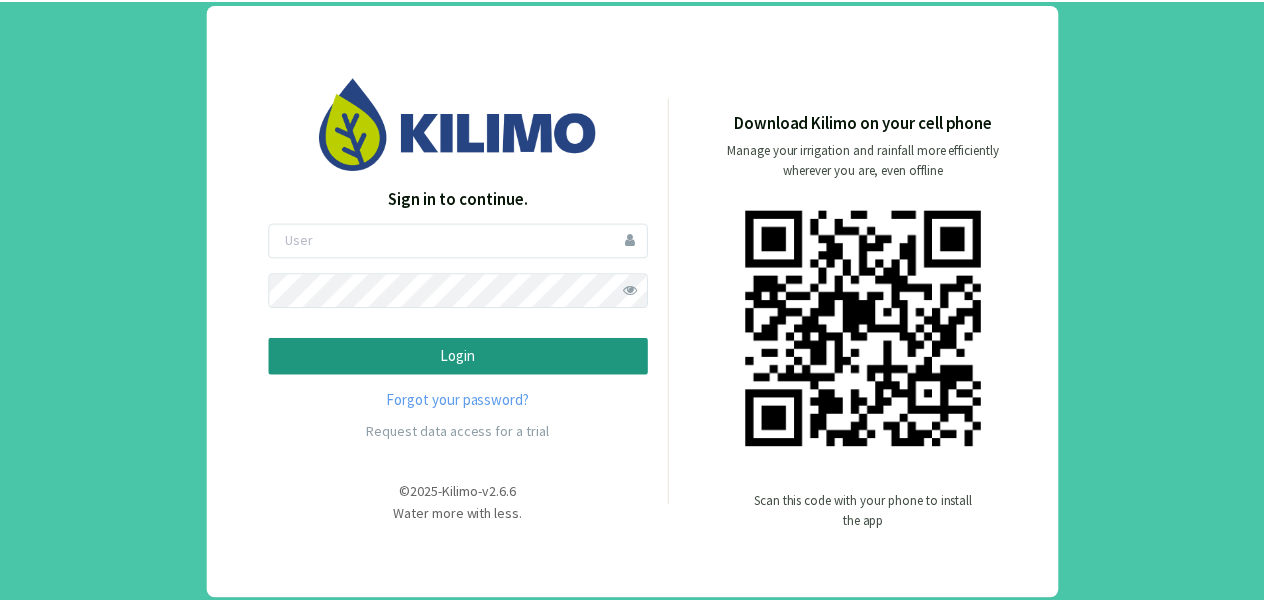 scroll, scrollTop: 0, scrollLeft: 0, axis: both 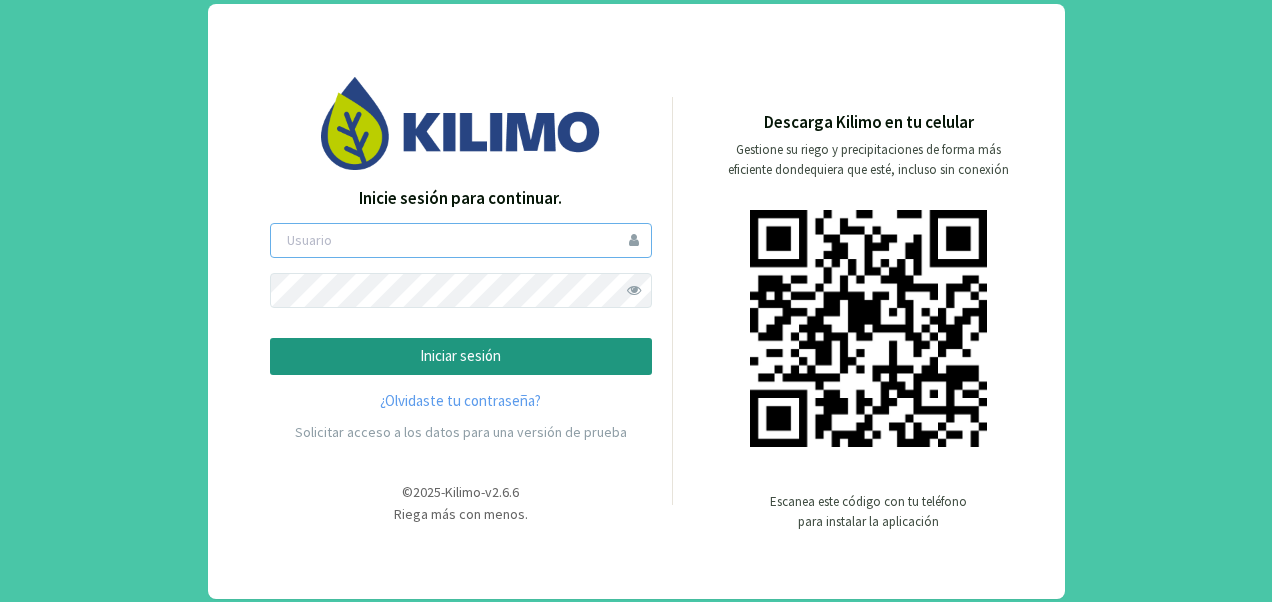 click at bounding box center (461, 240) 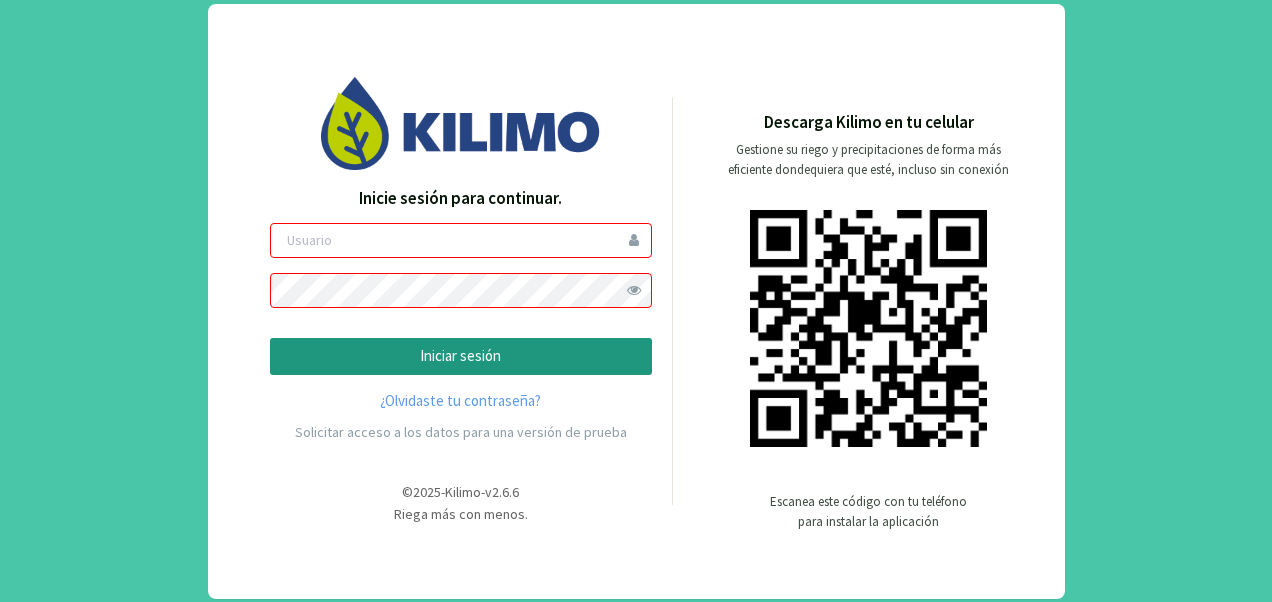 click at bounding box center [461, 240] 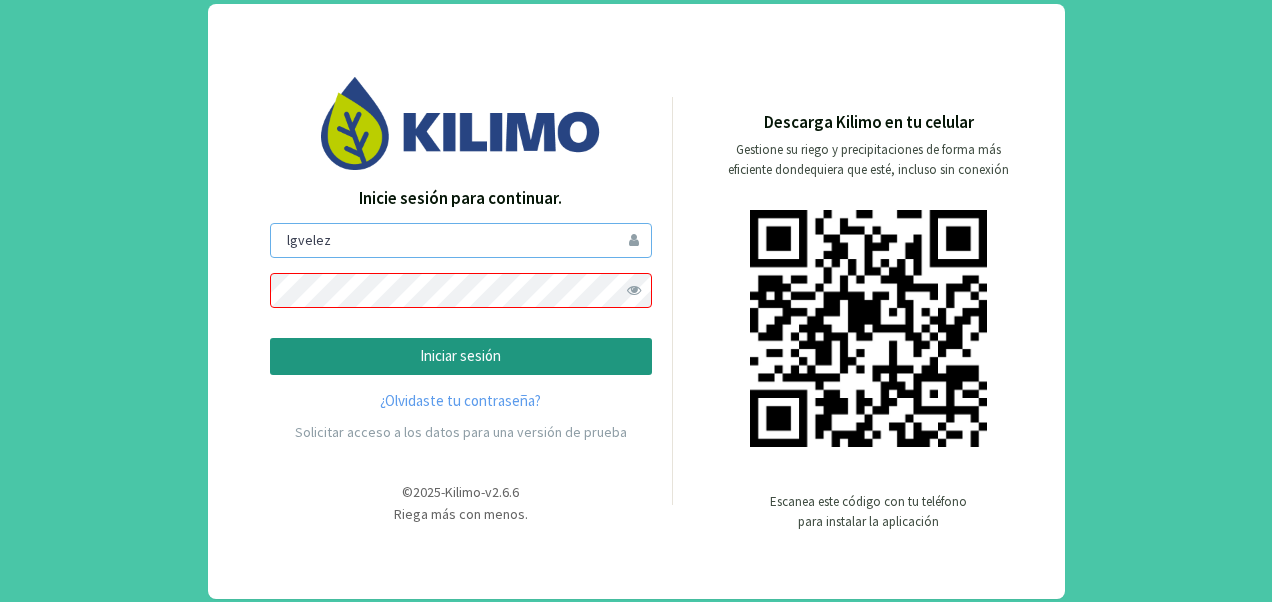 type on "lgvelez" 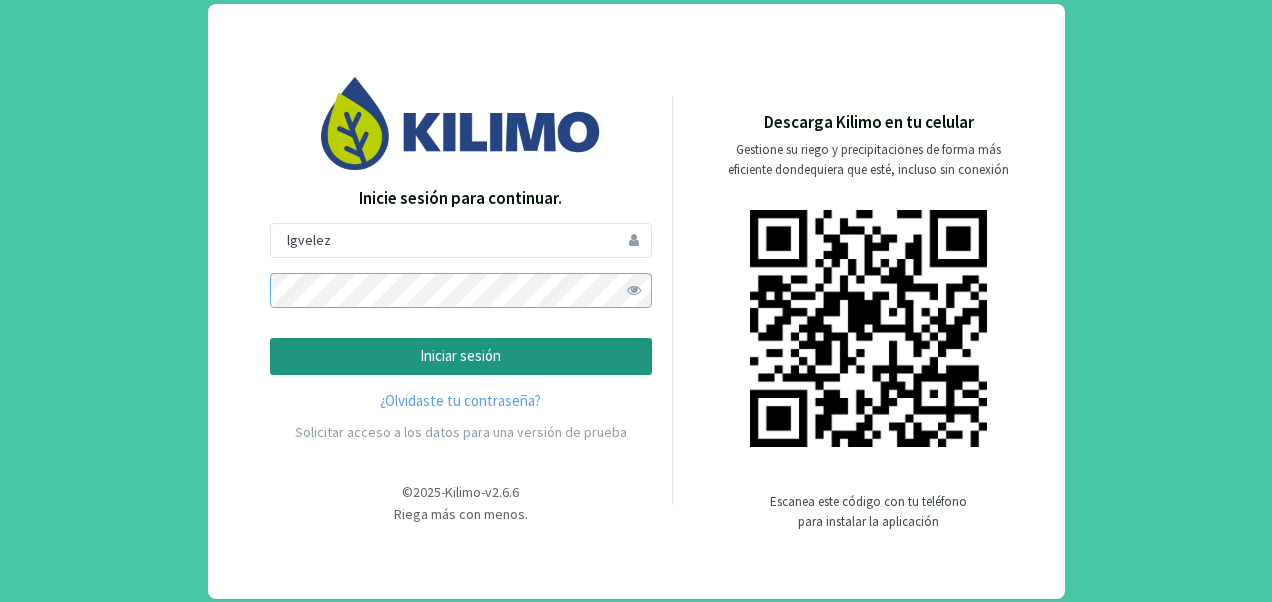 click on "Iniciar sesión" at bounding box center [461, 356] 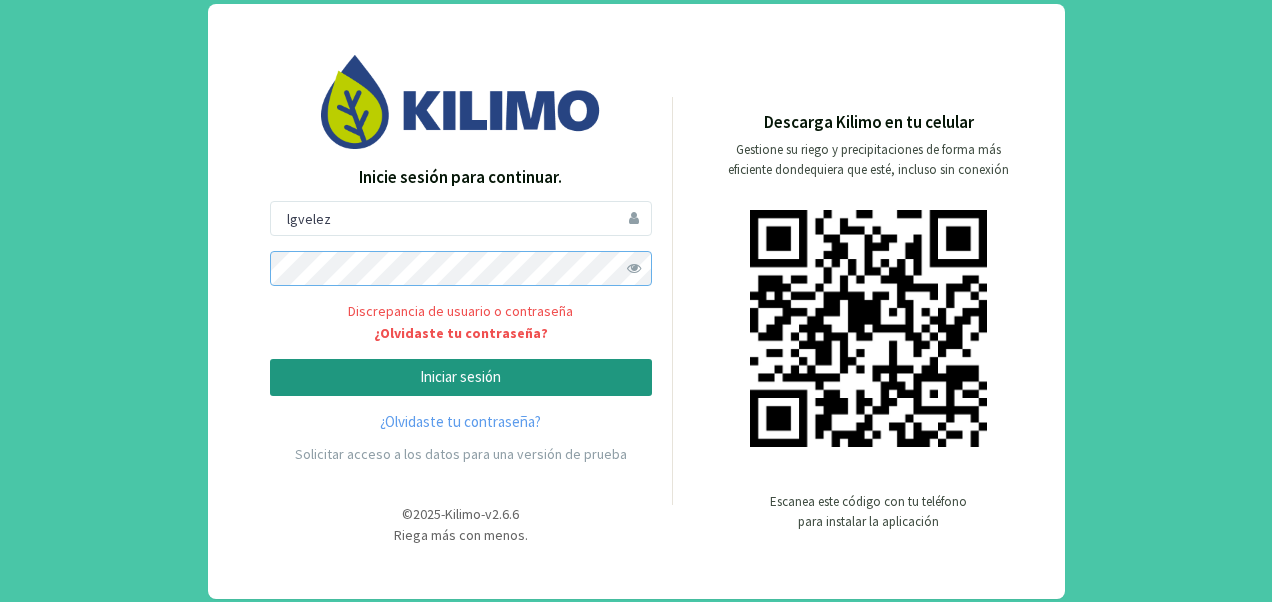 click on "Iniciar sesión" at bounding box center (461, 377) 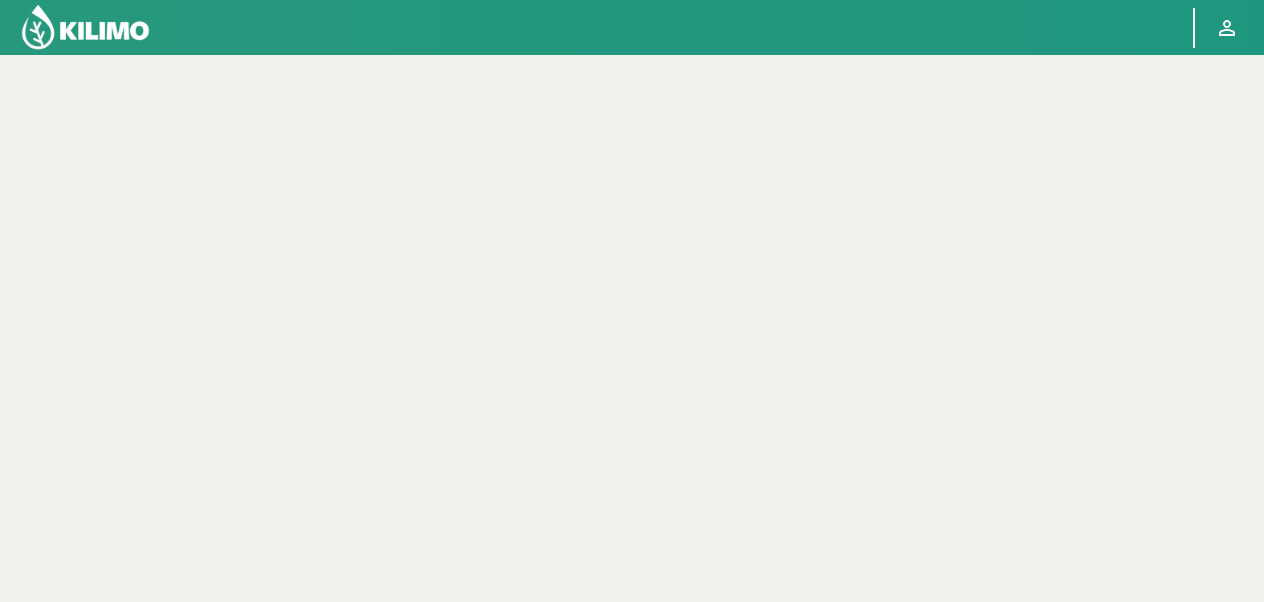drag, startPoint x: 346, startPoint y: 286, endPoint x: 475, endPoint y: 256, distance: 132.44244 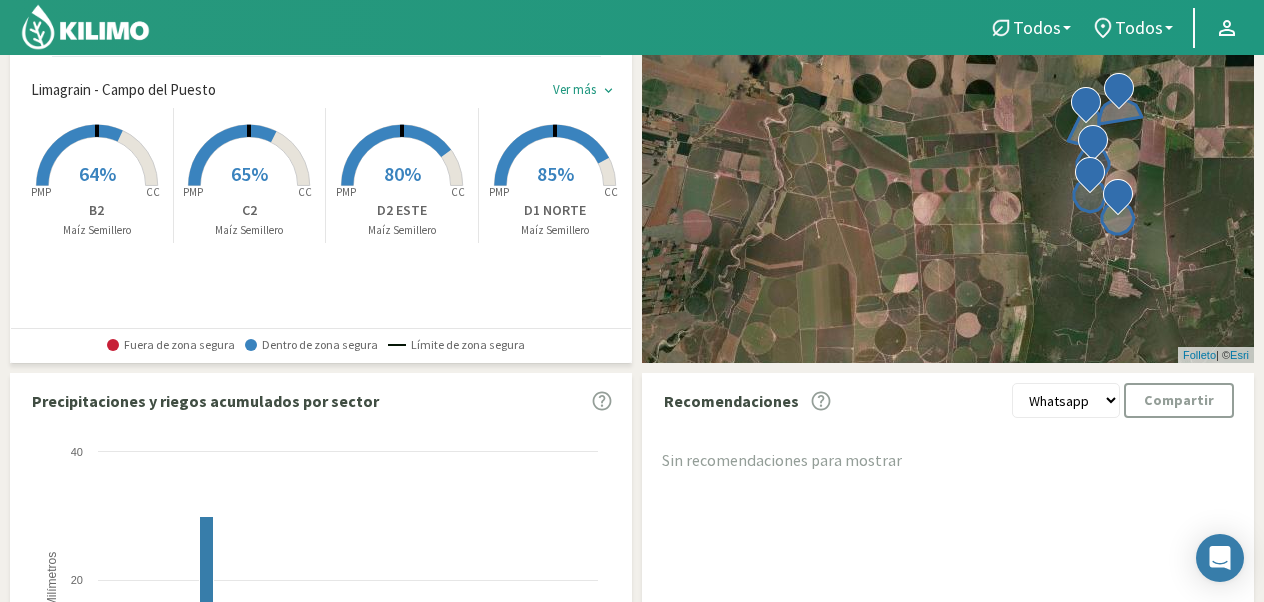 scroll, scrollTop: 300, scrollLeft: 0, axis: vertical 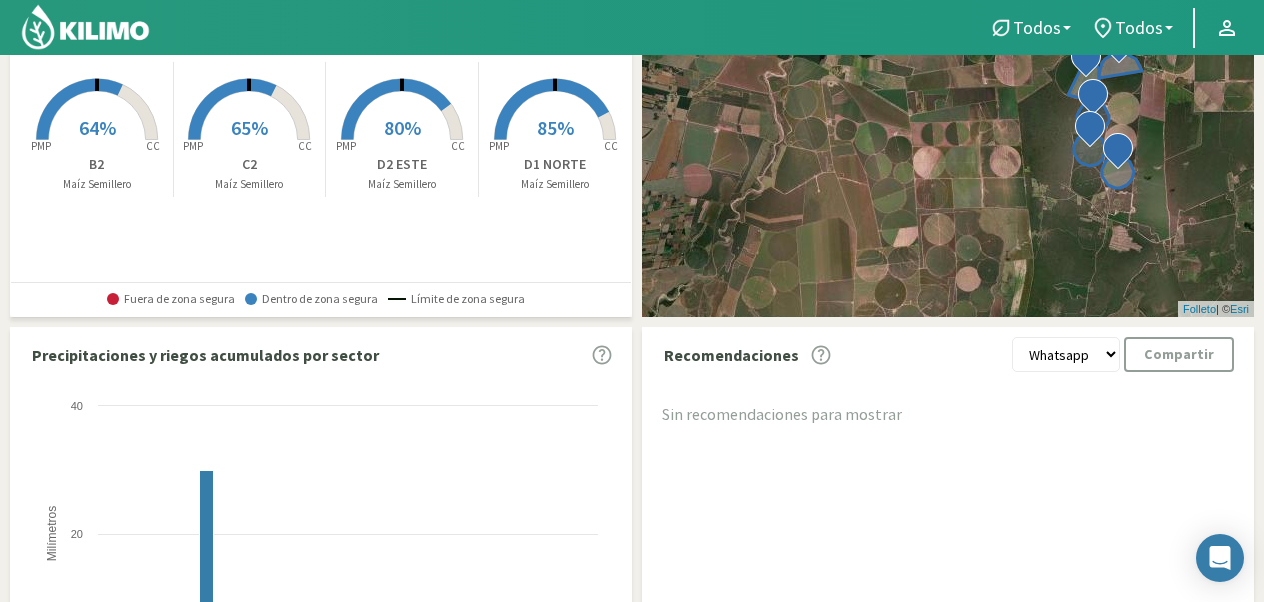 click on "80%" at bounding box center [402, 127] 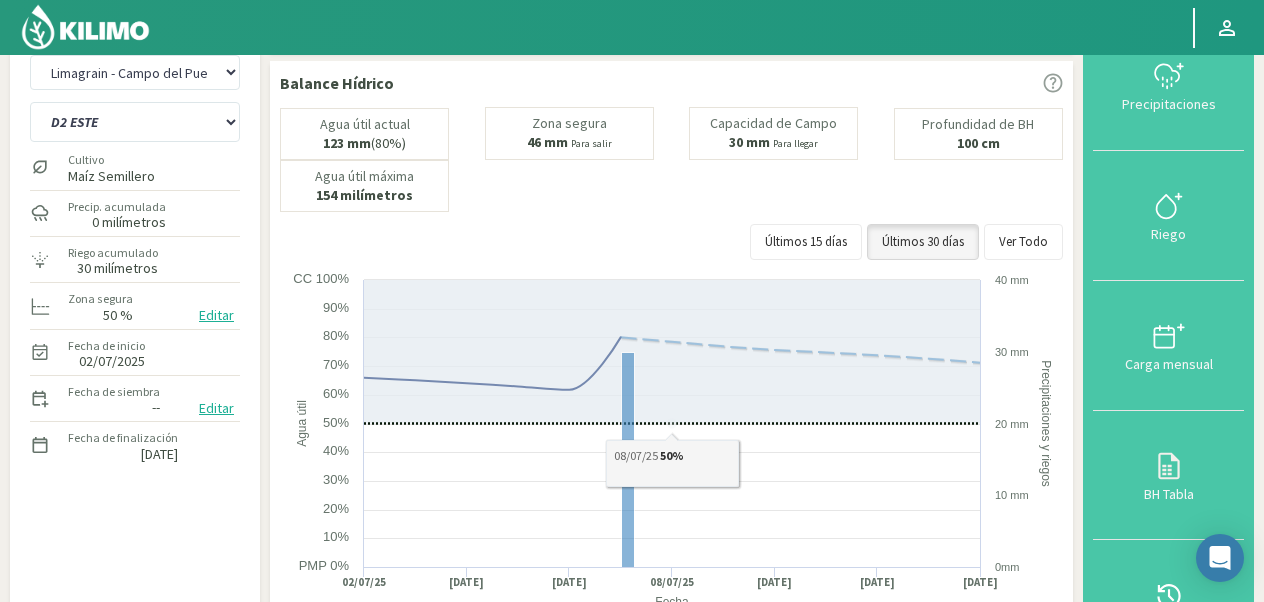 scroll, scrollTop: 0, scrollLeft: 0, axis: both 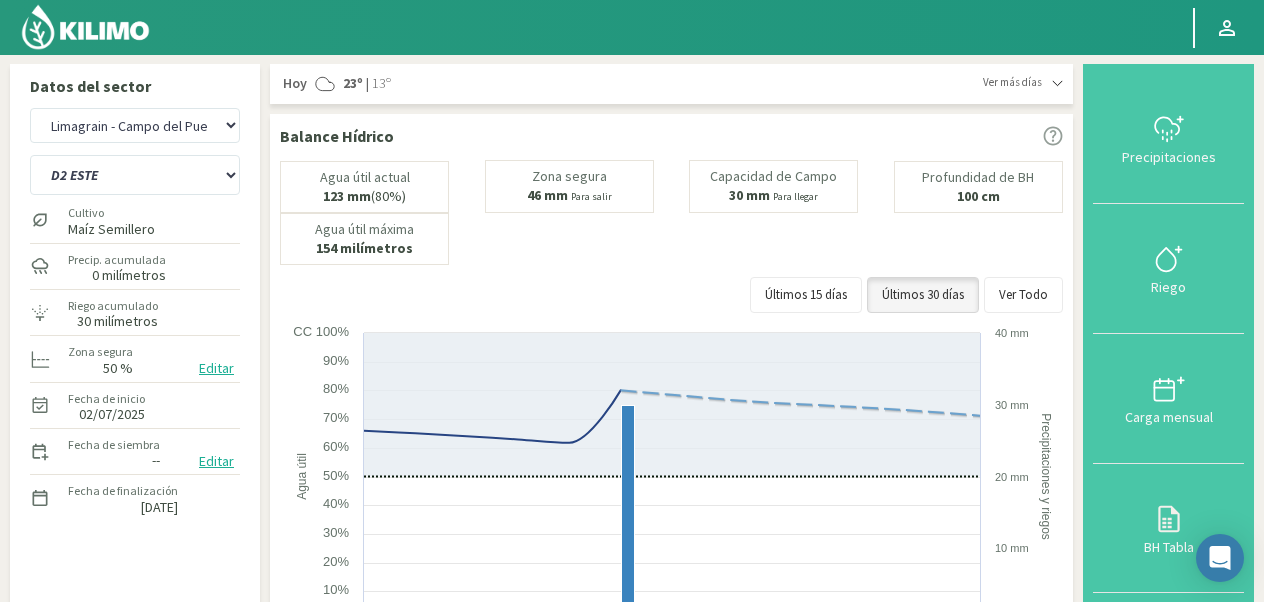 click at bounding box center [1057, 83] 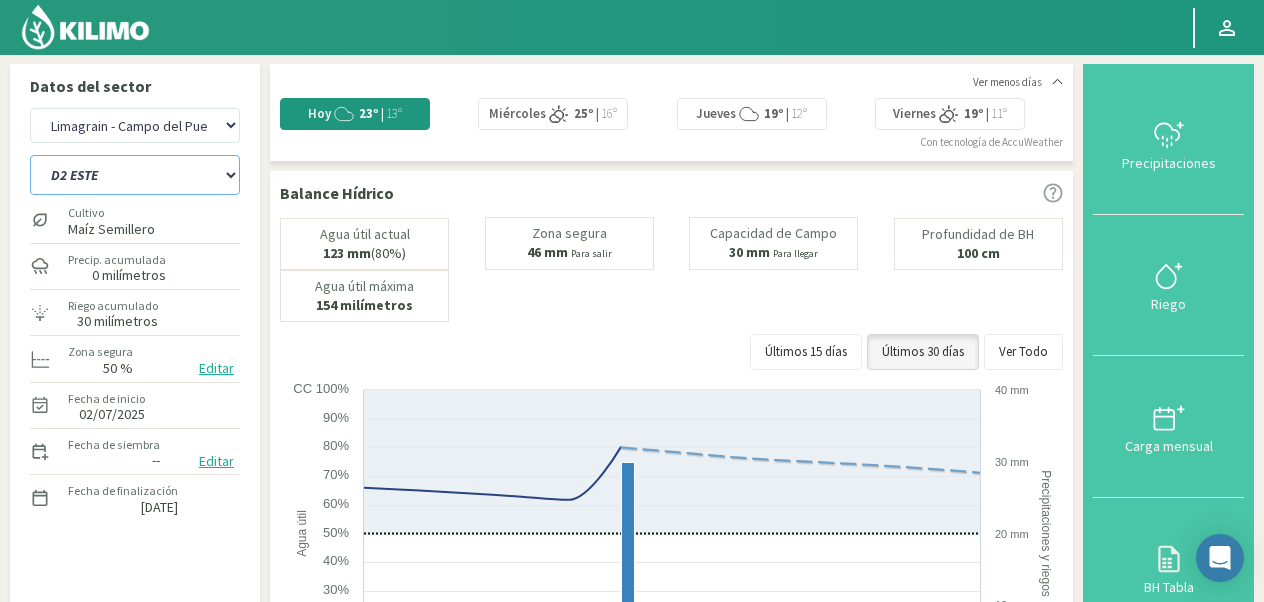 click on "A1   B2   C2   D1 NORTE   D2 ESTE" at bounding box center (135, 175) 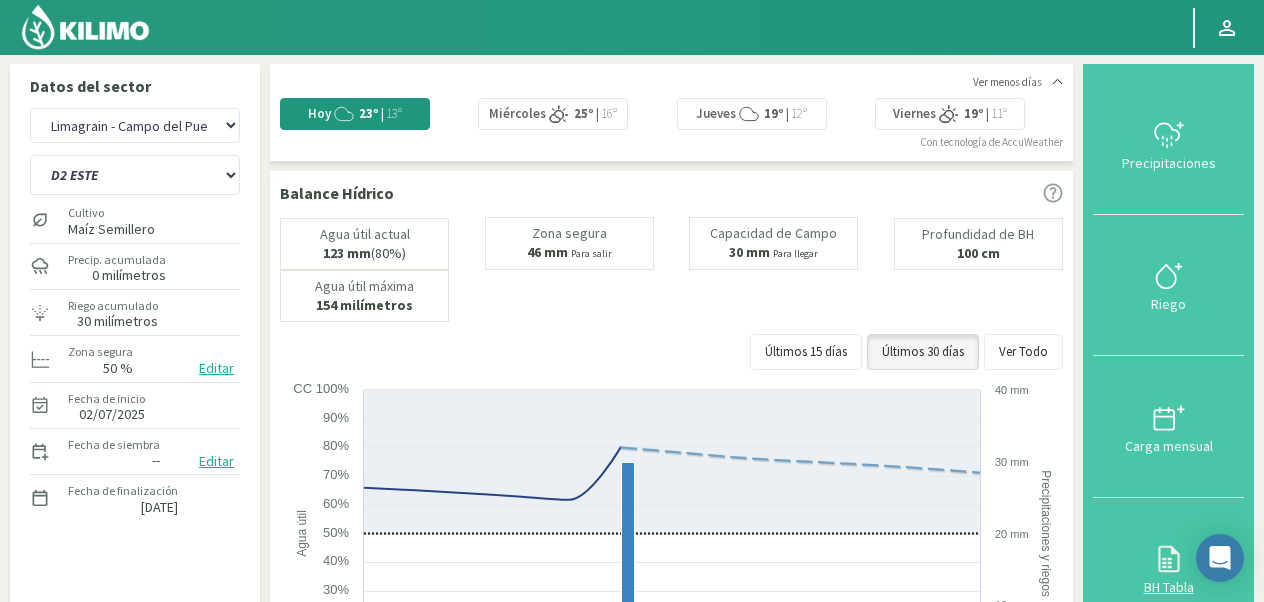 click at bounding box center (1169, 559) 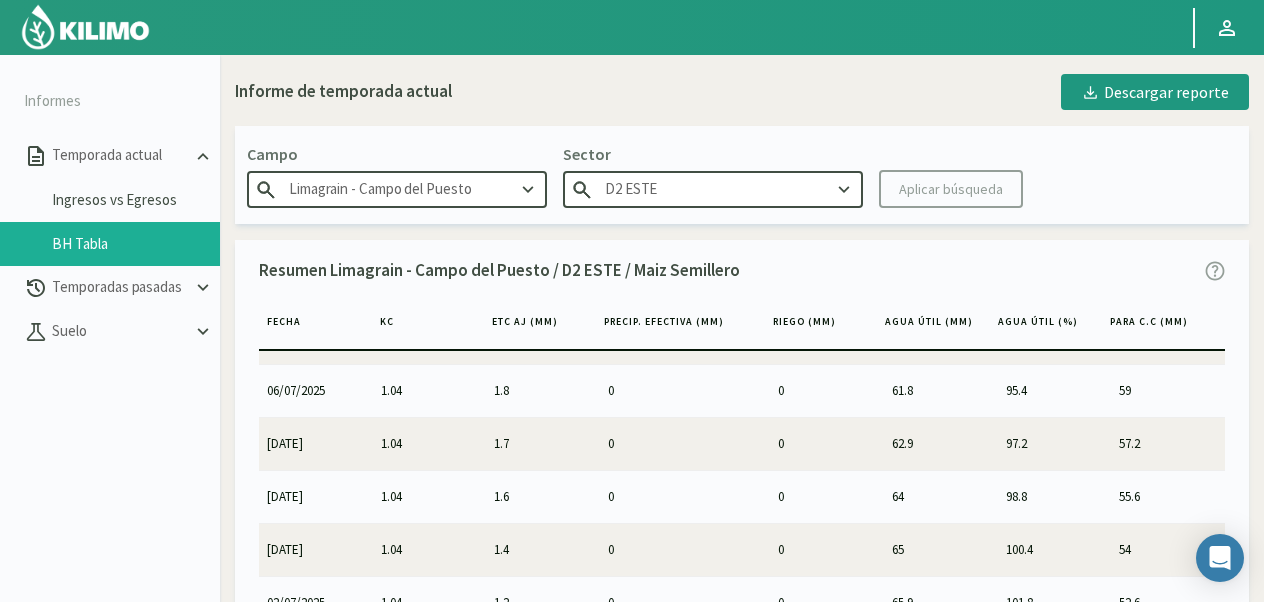 scroll, scrollTop: 63, scrollLeft: 0, axis: vertical 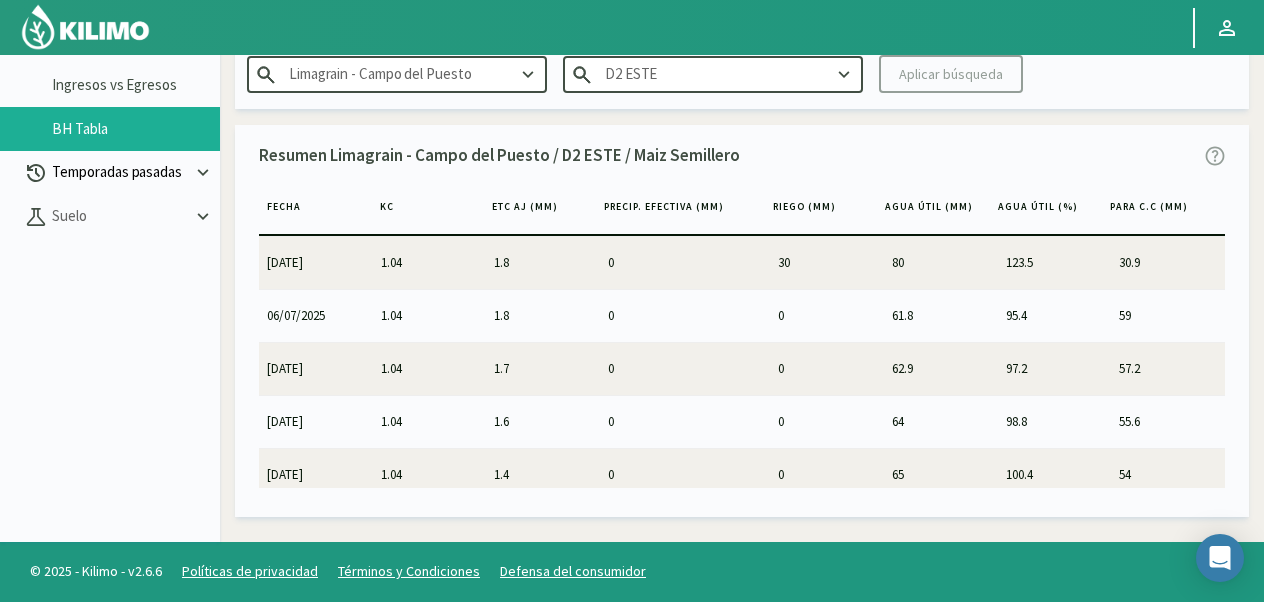 click at bounding box center (36, 41) 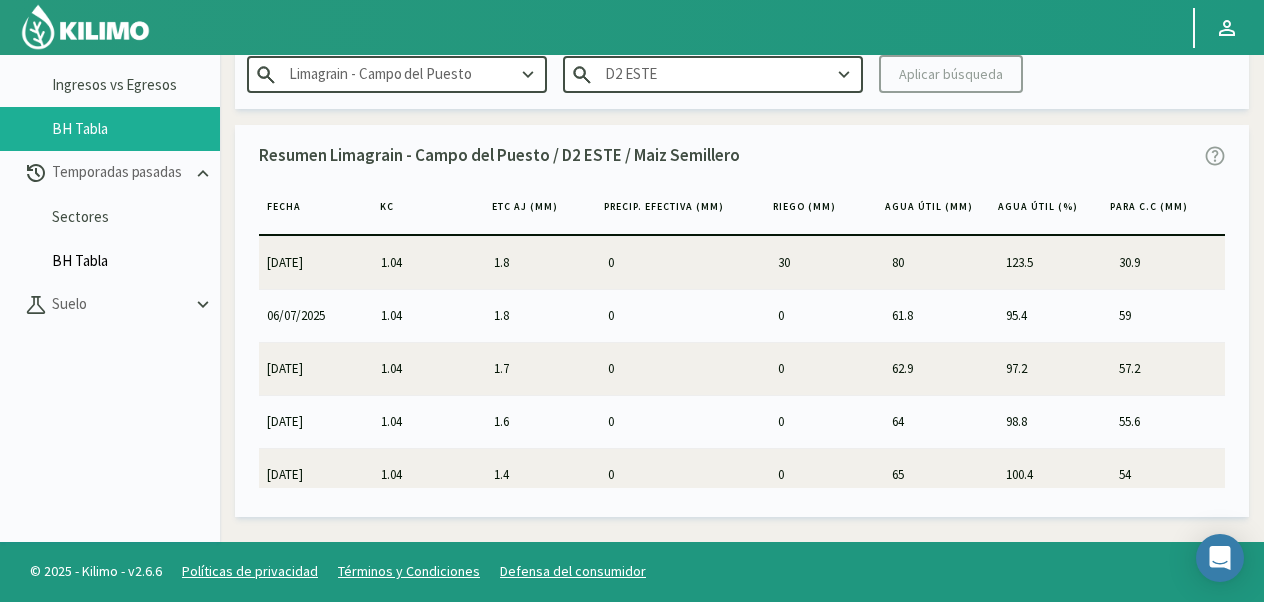 drag, startPoint x: 96, startPoint y: 258, endPoint x: 126, endPoint y: 256, distance: 30.066593 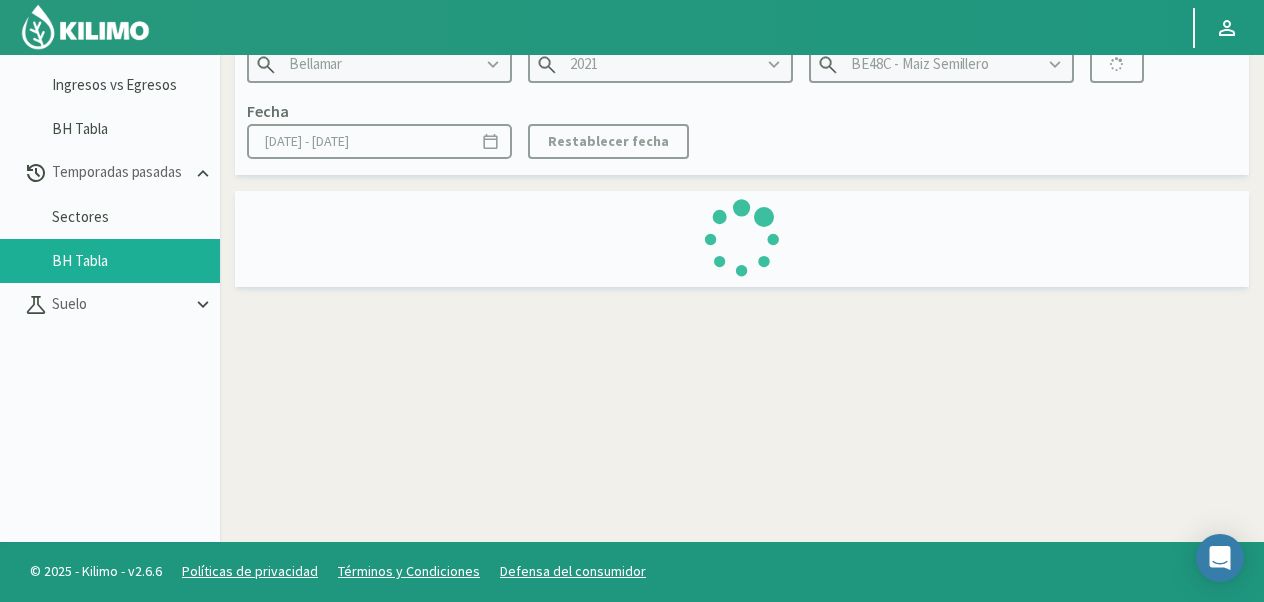 scroll, scrollTop: 15, scrollLeft: 0, axis: vertical 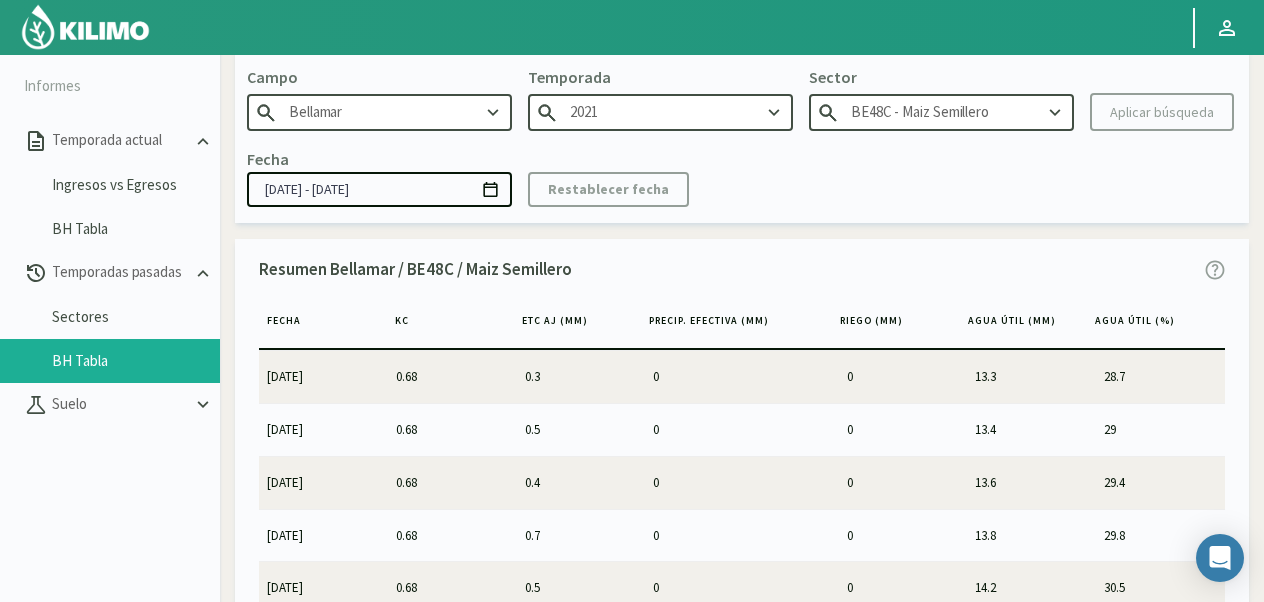 click at bounding box center [493, 113] 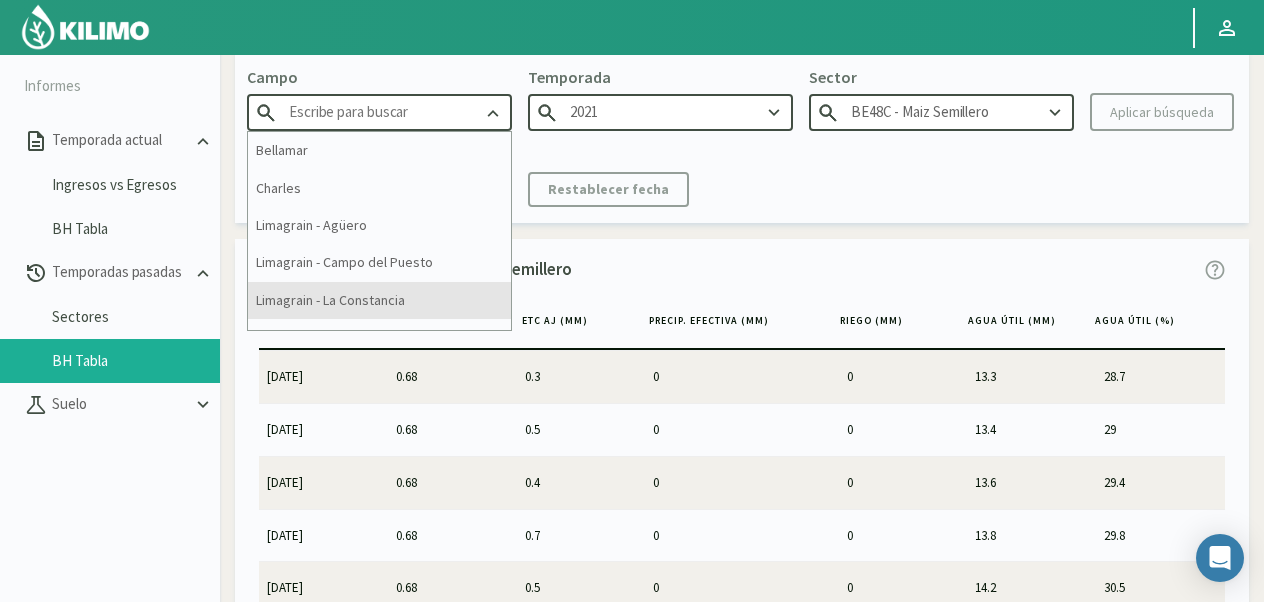 click on "Limagrain - La Constancia" at bounding box center [379, 300] 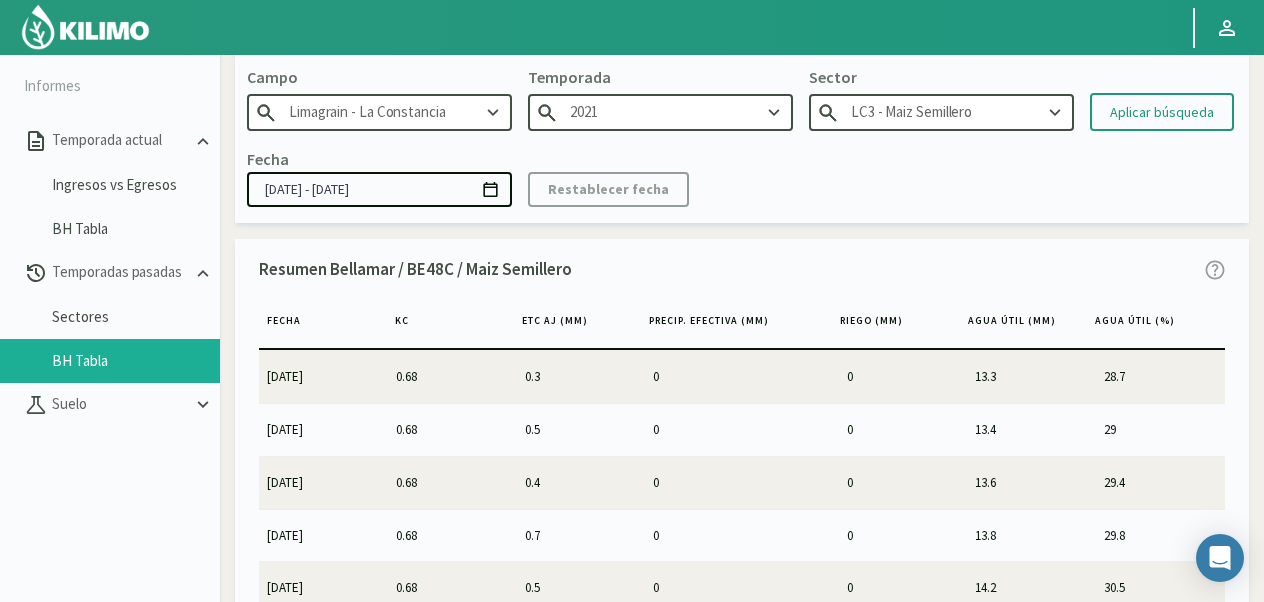 click at bounding box center (493, 113) 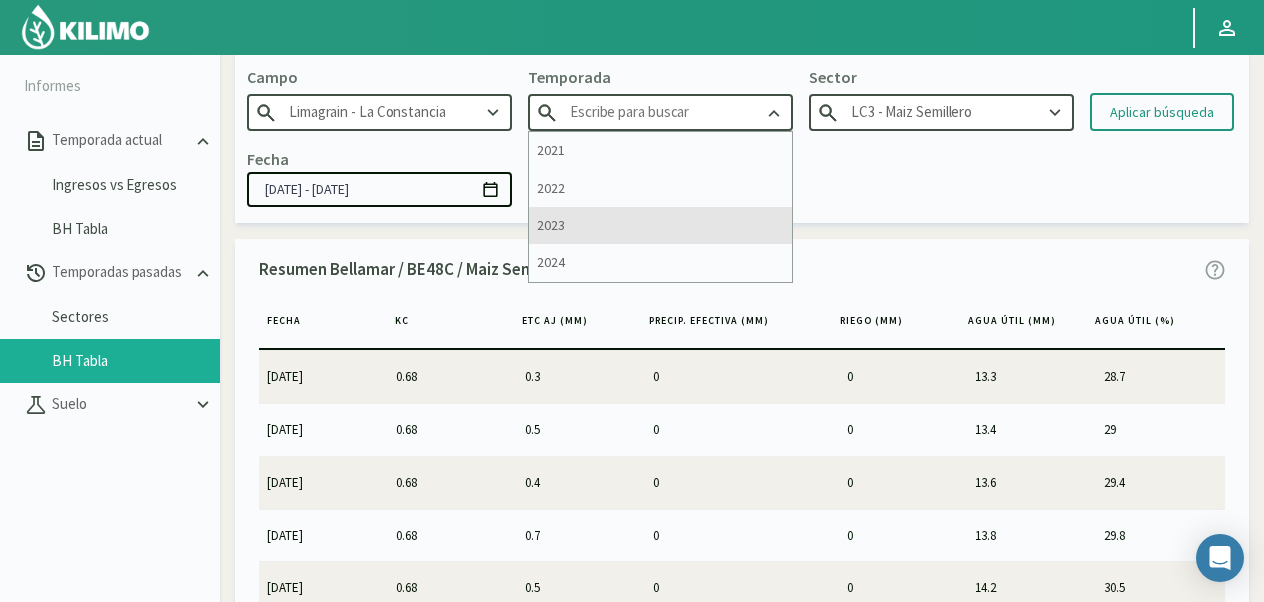 click on "2023" at bounding box center [660, 225] 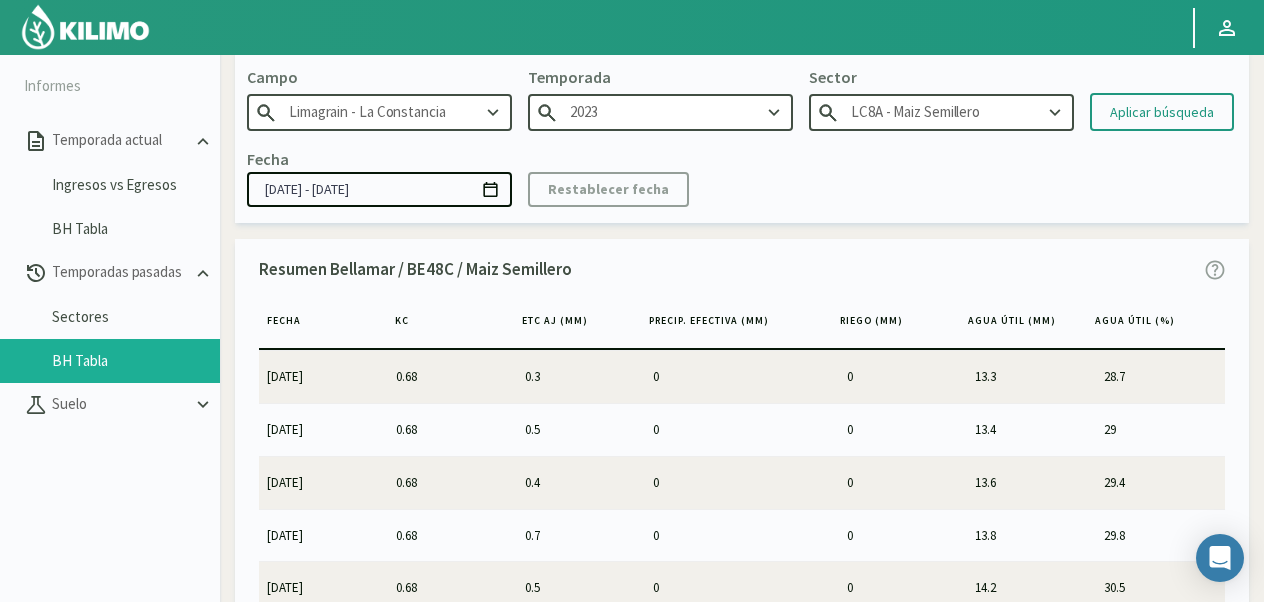 click at bounding box center (493, 113) 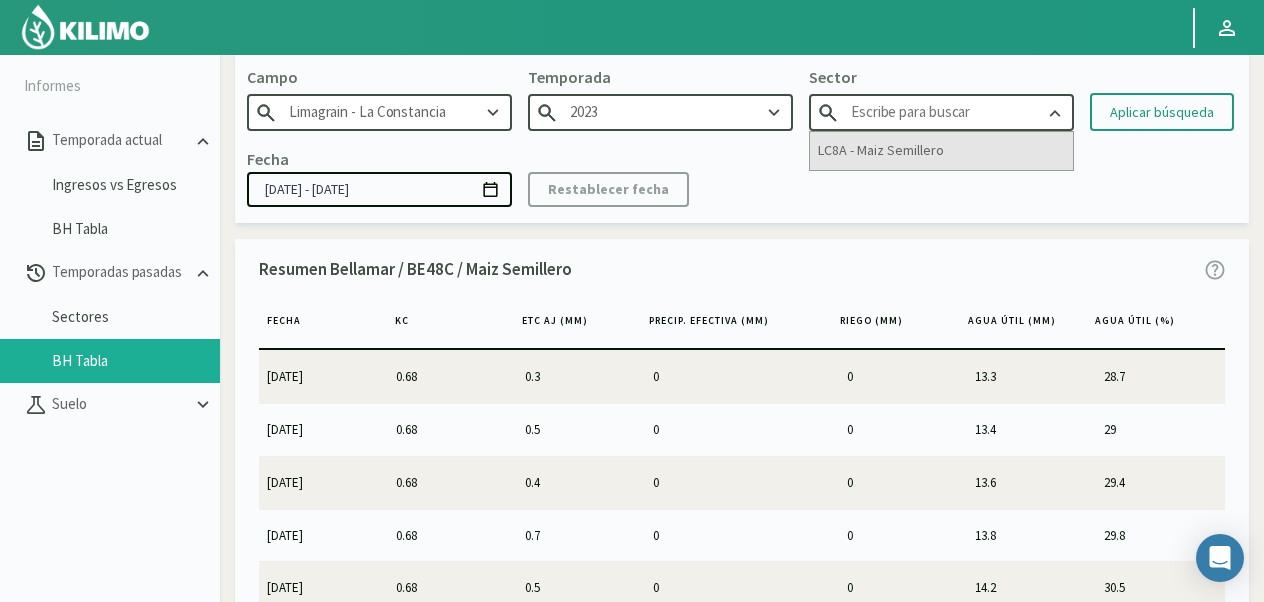 click on "LC8A - Maiz Semillero" at bounding box center (941, 150) 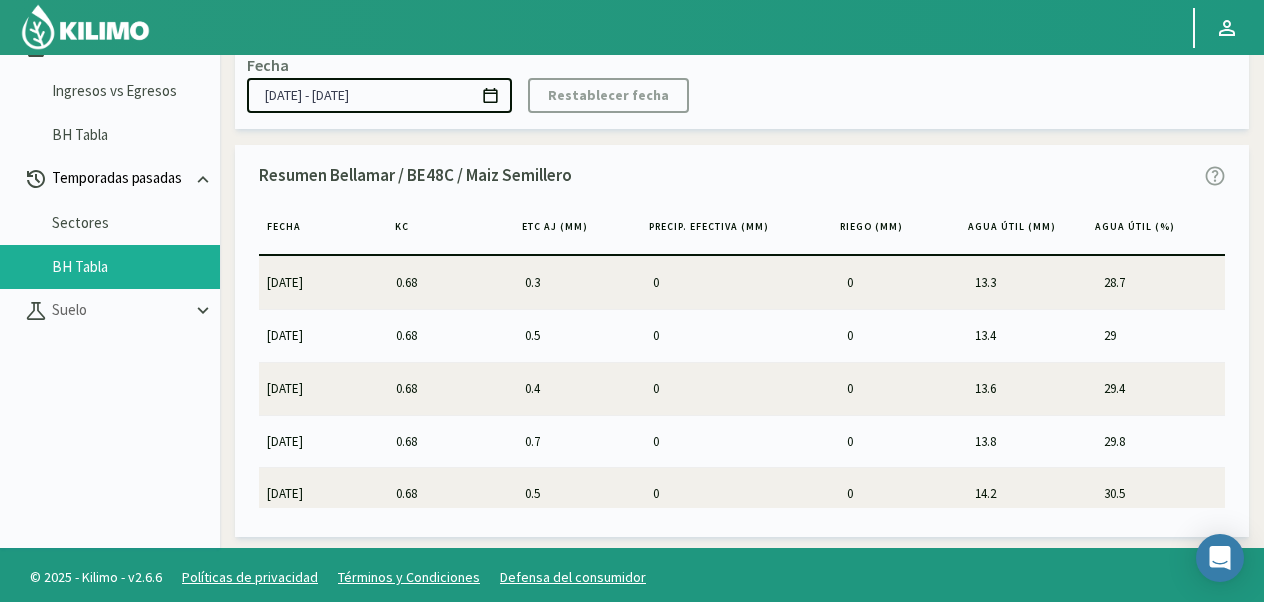 scroll, scrollTop: 0, scrollLeft: 0, axis: both 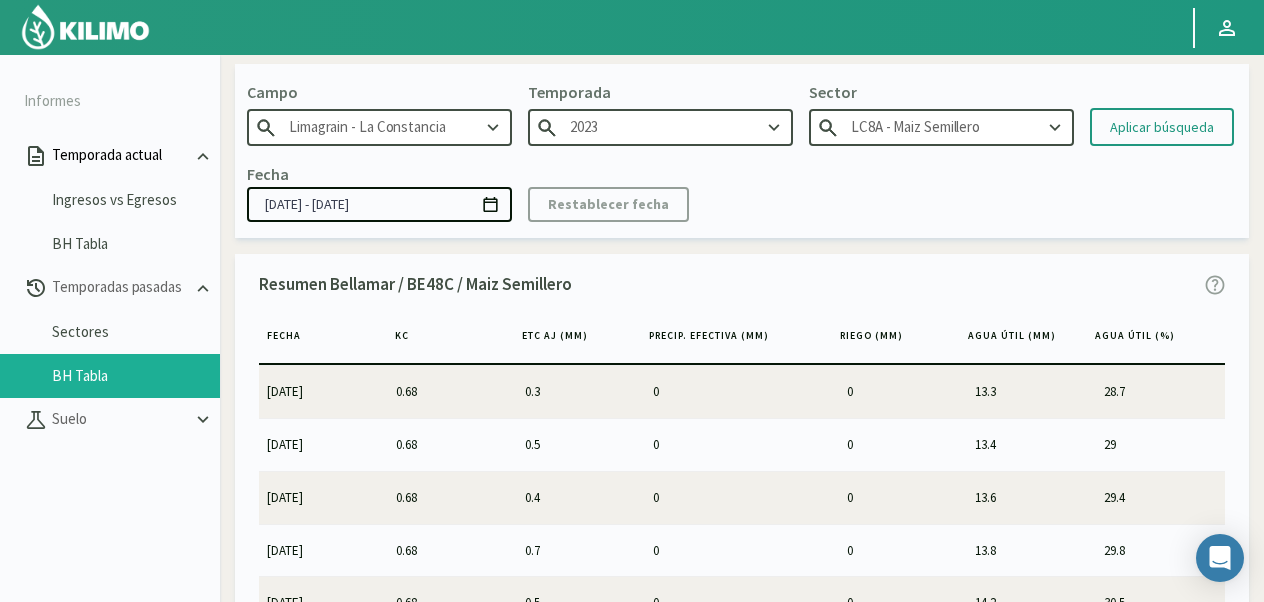 click at bounding box center (203, 156) 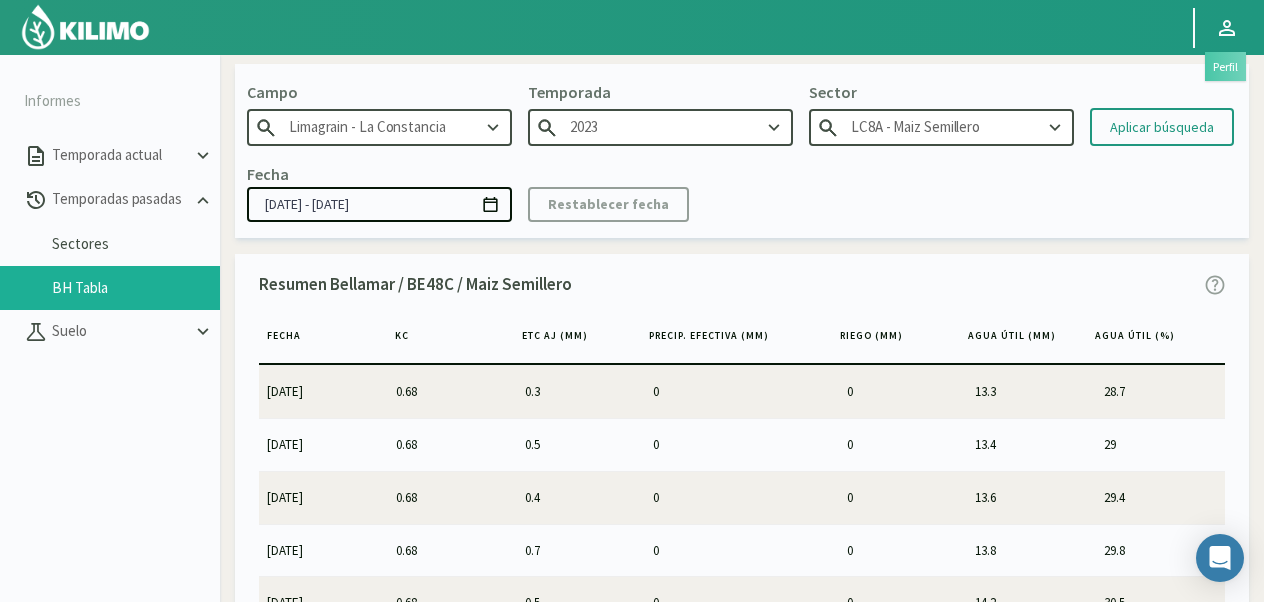 click at bounding box center [1227, 28] 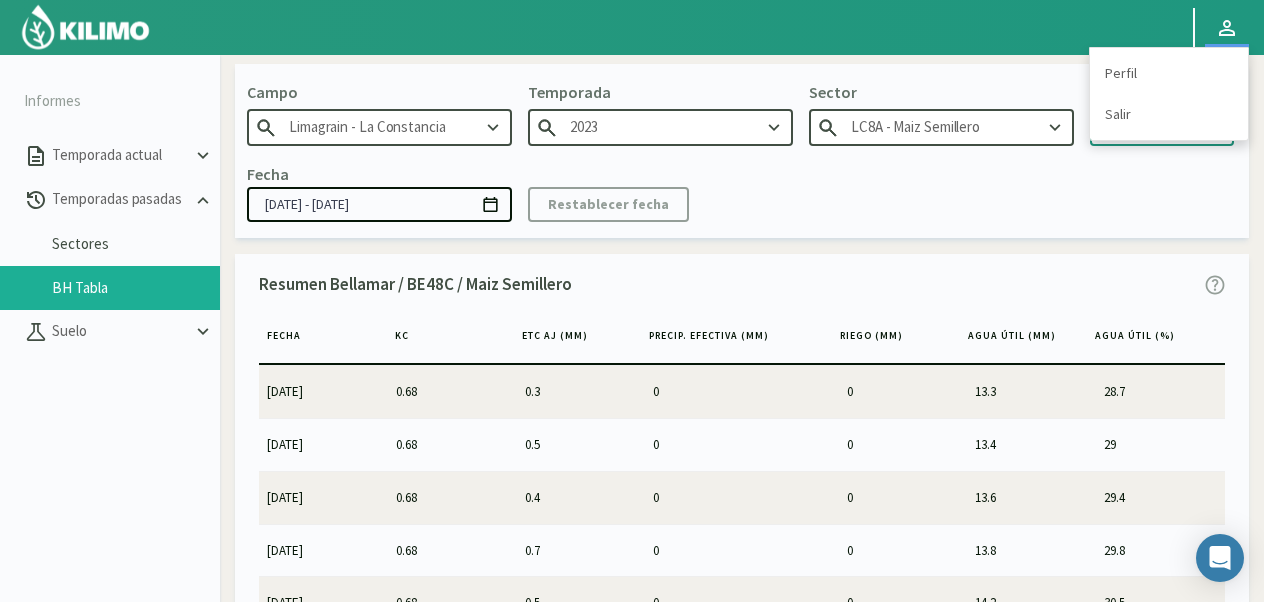 click on "Fecha  [DATE] - [DATE]
Restablecer fecha" at bounding box center [742, 191] 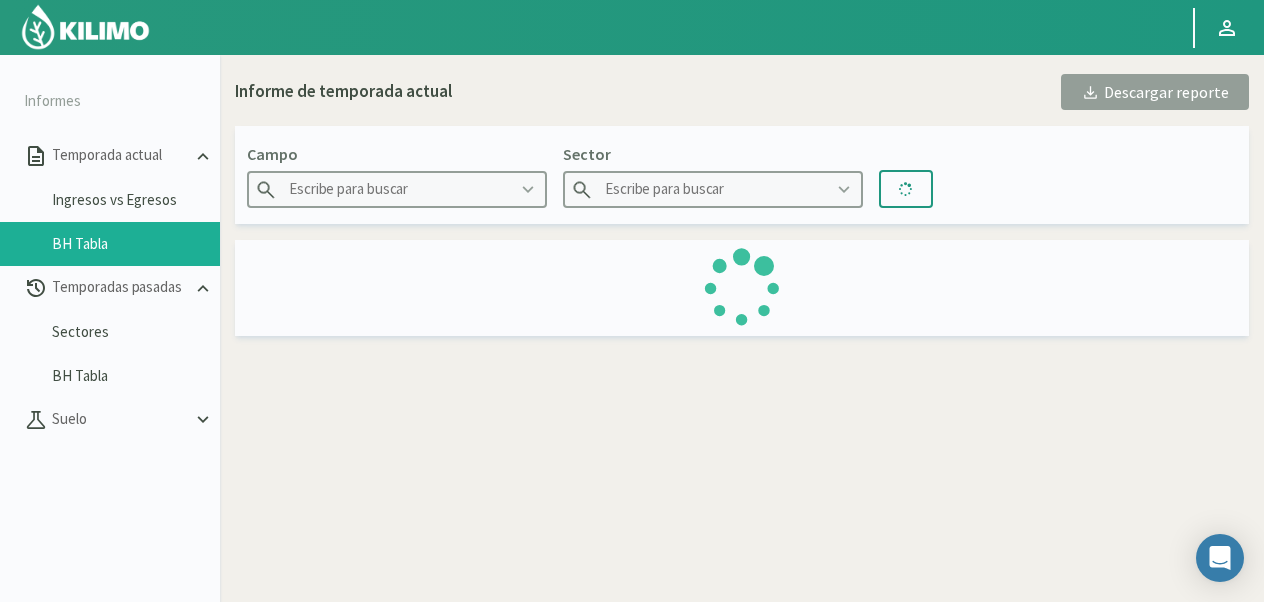 scroll, scrollTop: 115, scrollLeft: 0, axis: vertical 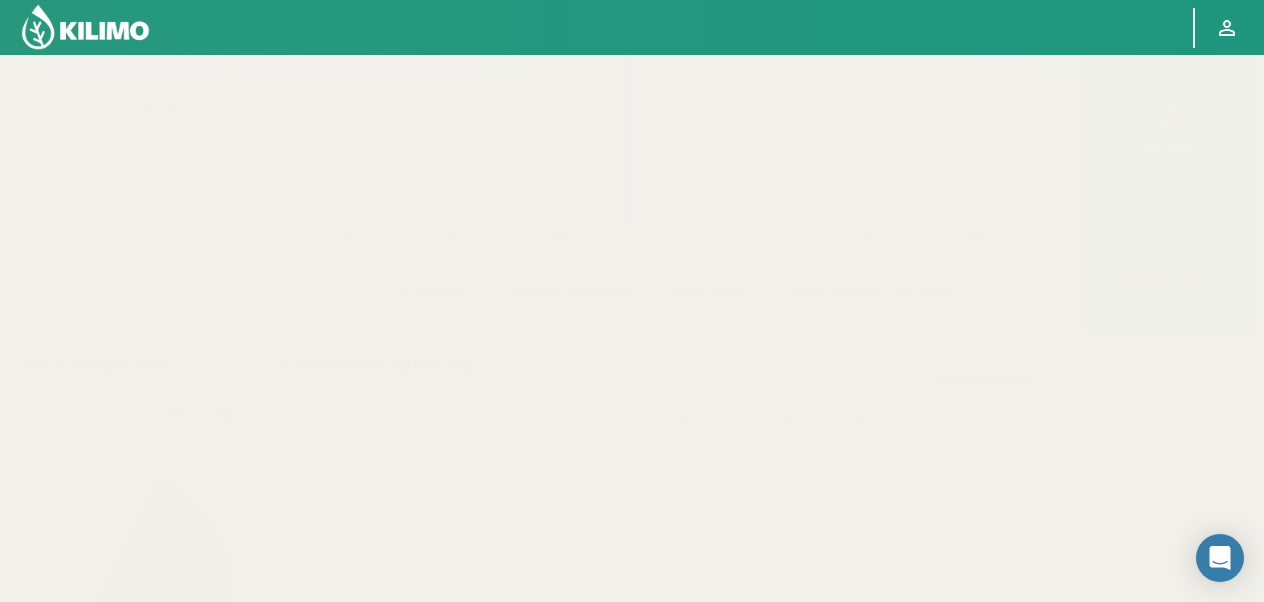 click on "Evapotranspiración" at bounding box center (674, 417) 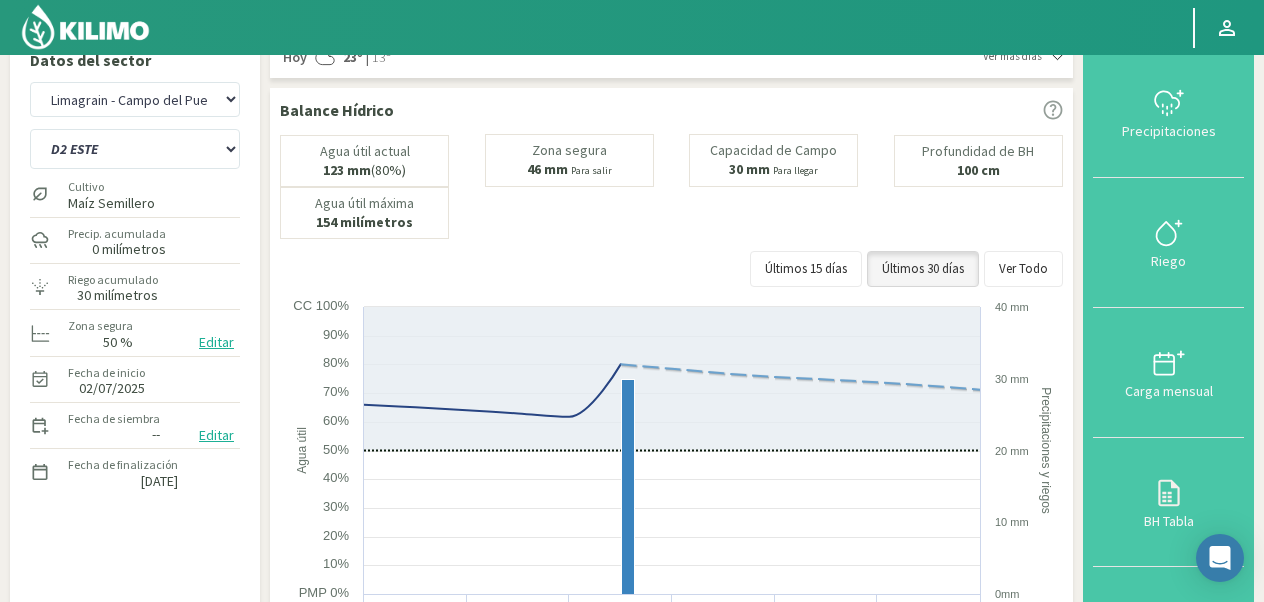 scroll, scrollTop: 0, scrollLeft: 0, axis: both 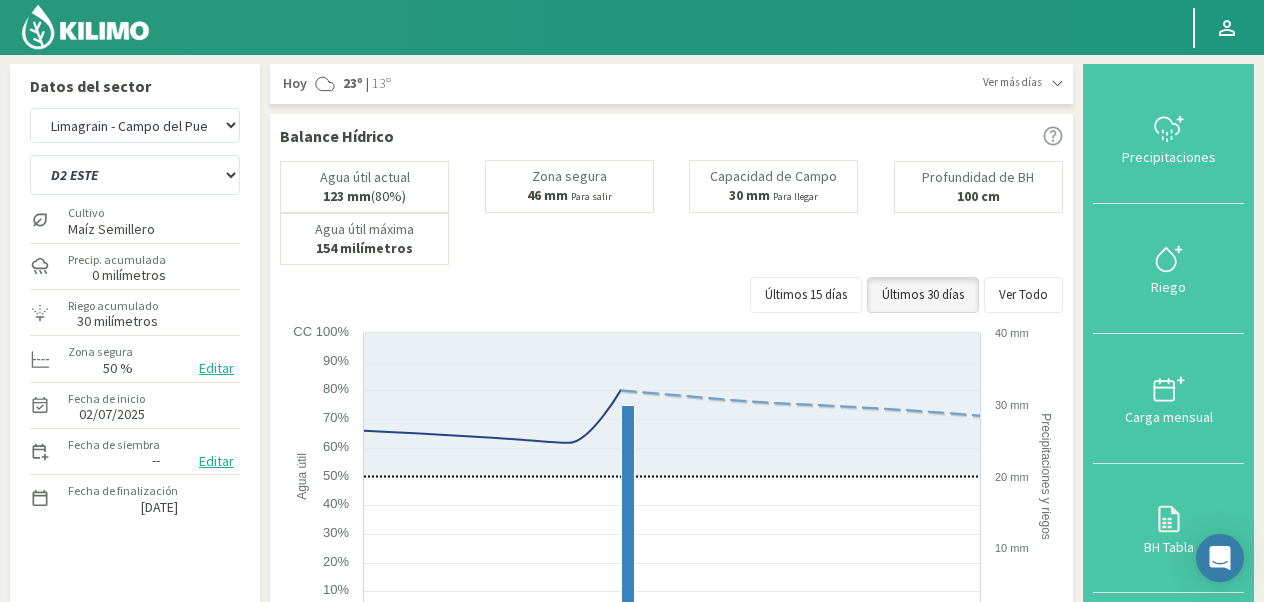 click at bounding box center (1057, 83) 